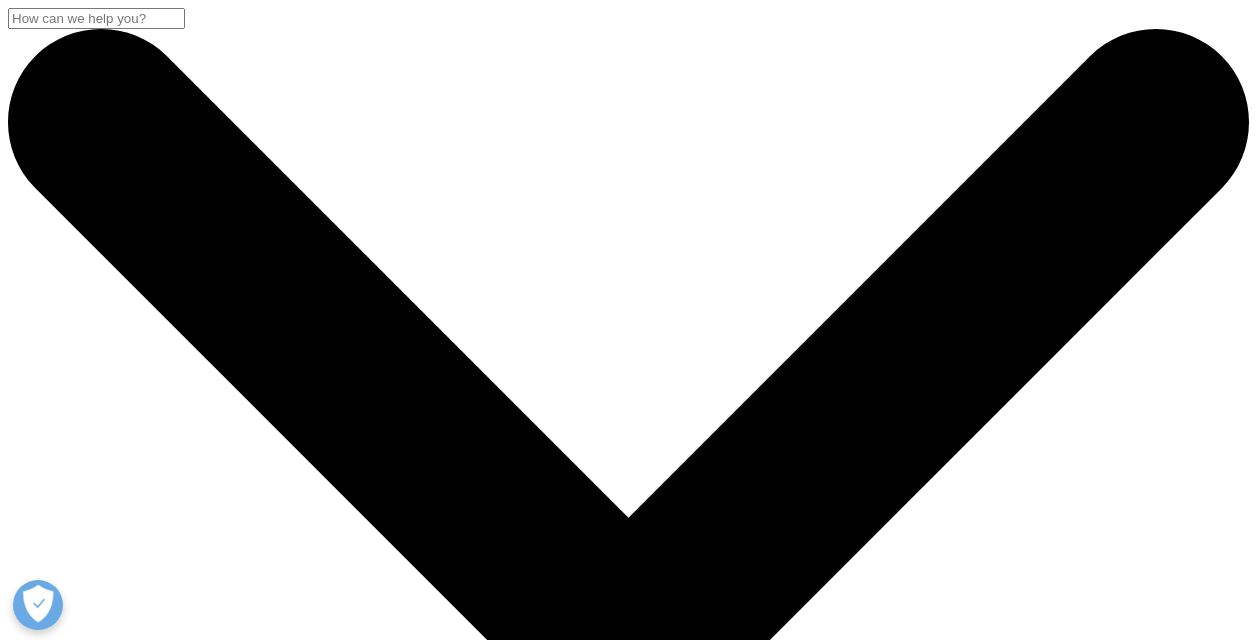 scroll, scrollTop: 0, scrollLeft: 0, axis: both 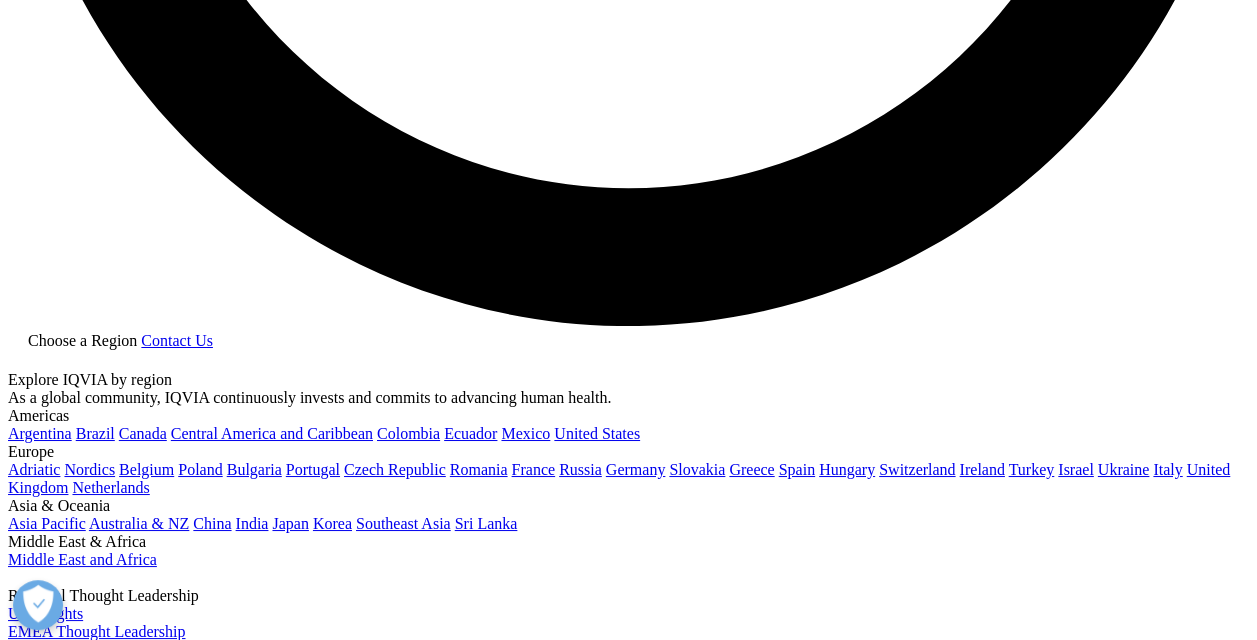 click on "REgister NOW" at bounding box center [57, 23921] 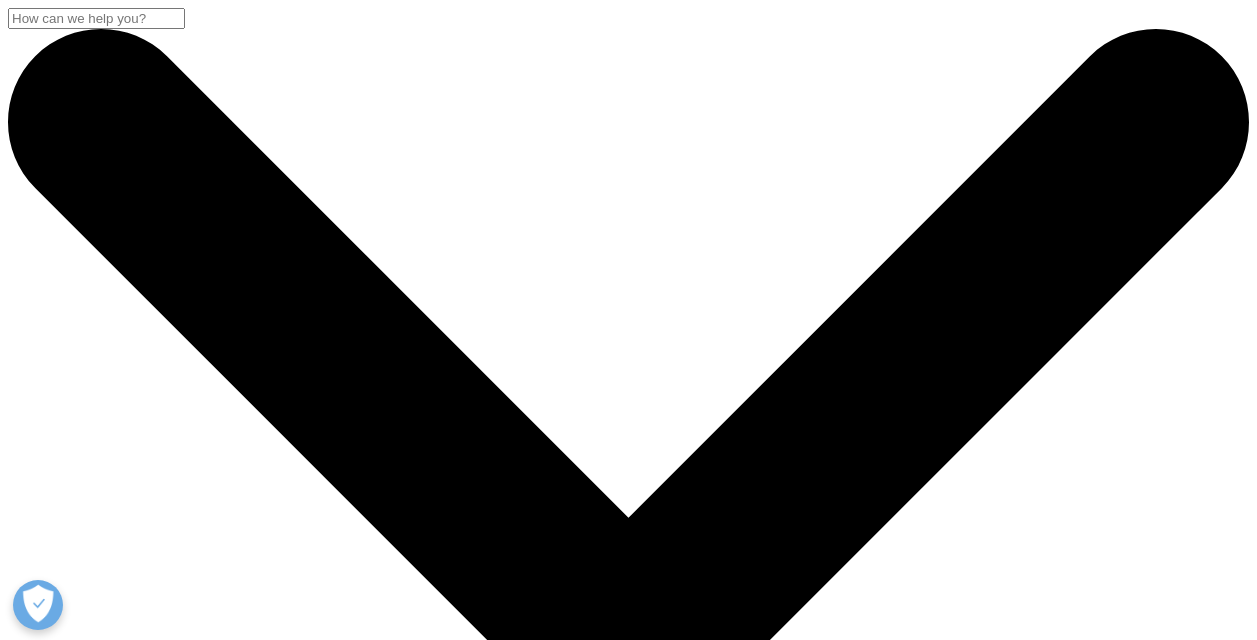 scroll, scrollTop: 0, scrollLeft: 0, axis: both 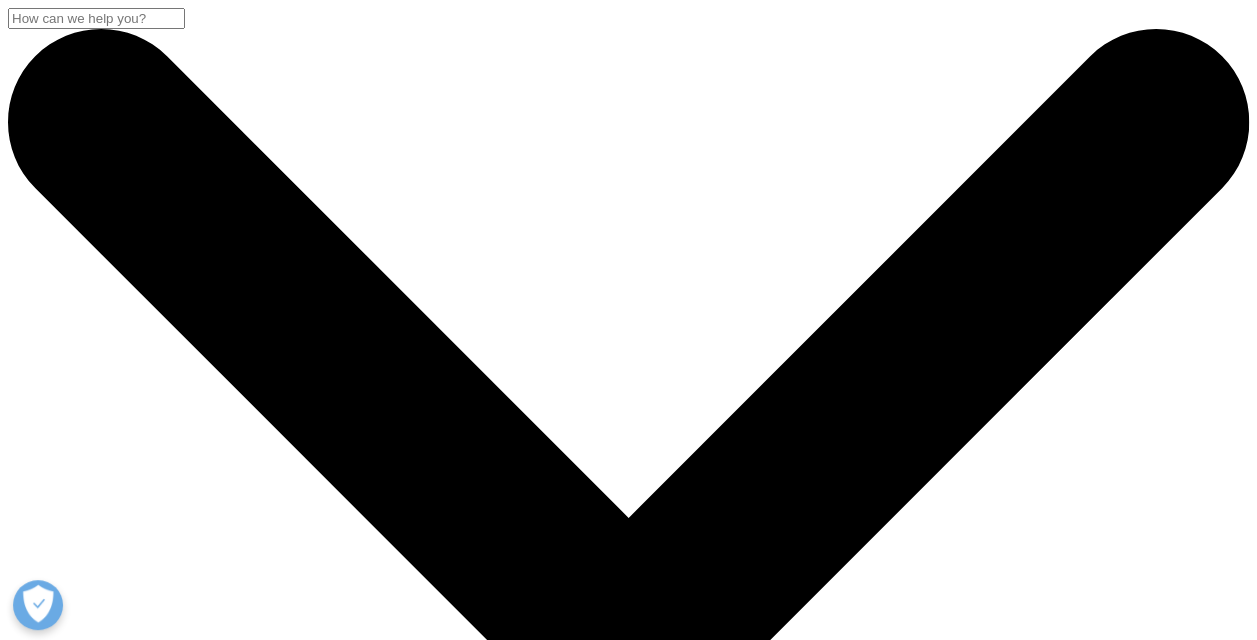click on "DISCOVER INSIGHTS" at bounding box center (648, 12219) 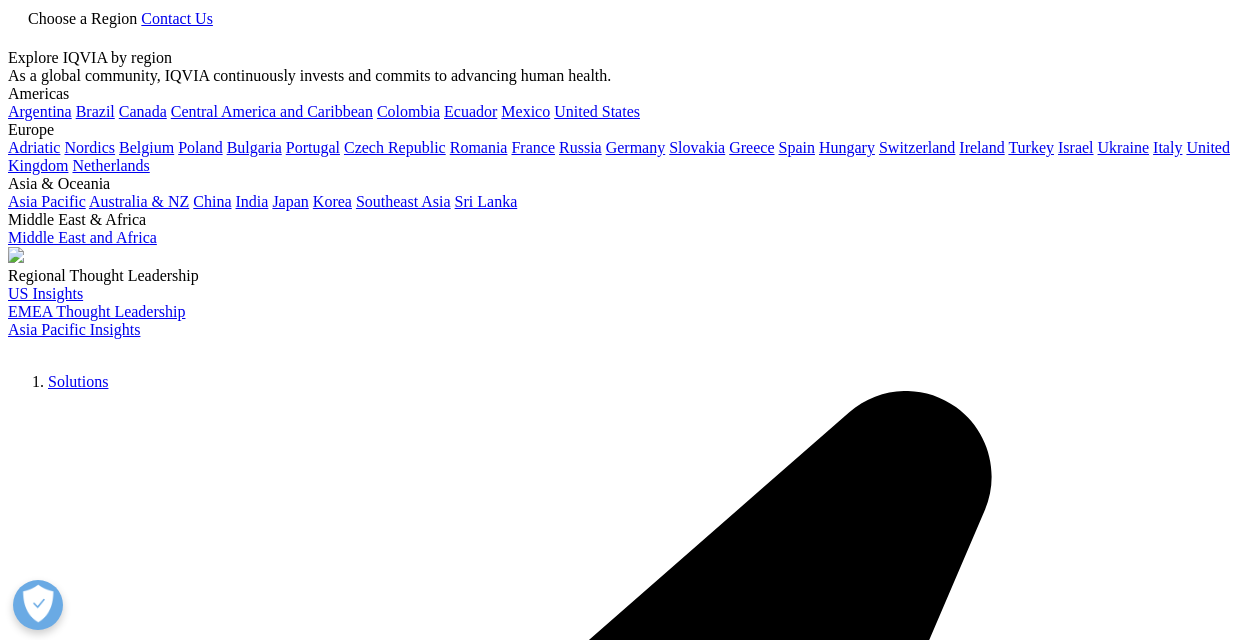 scroll, scrollTop: 0, scrollLeft: 0, axis: both 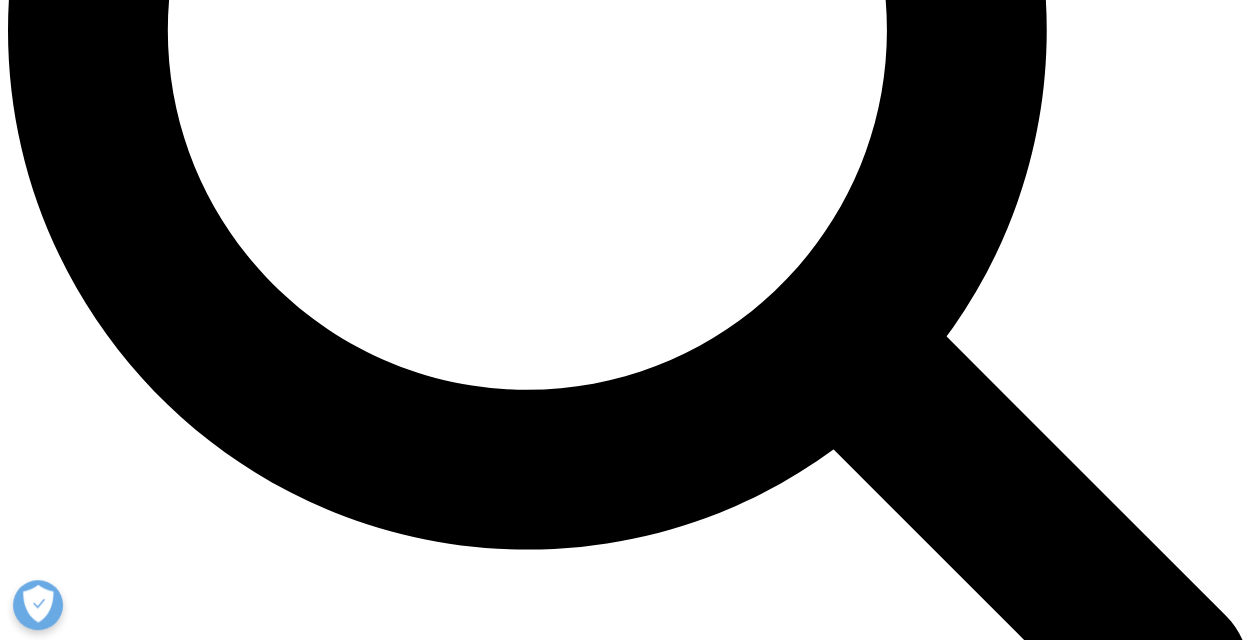 click on "Load More Results" at bounding box center [69, 202986] 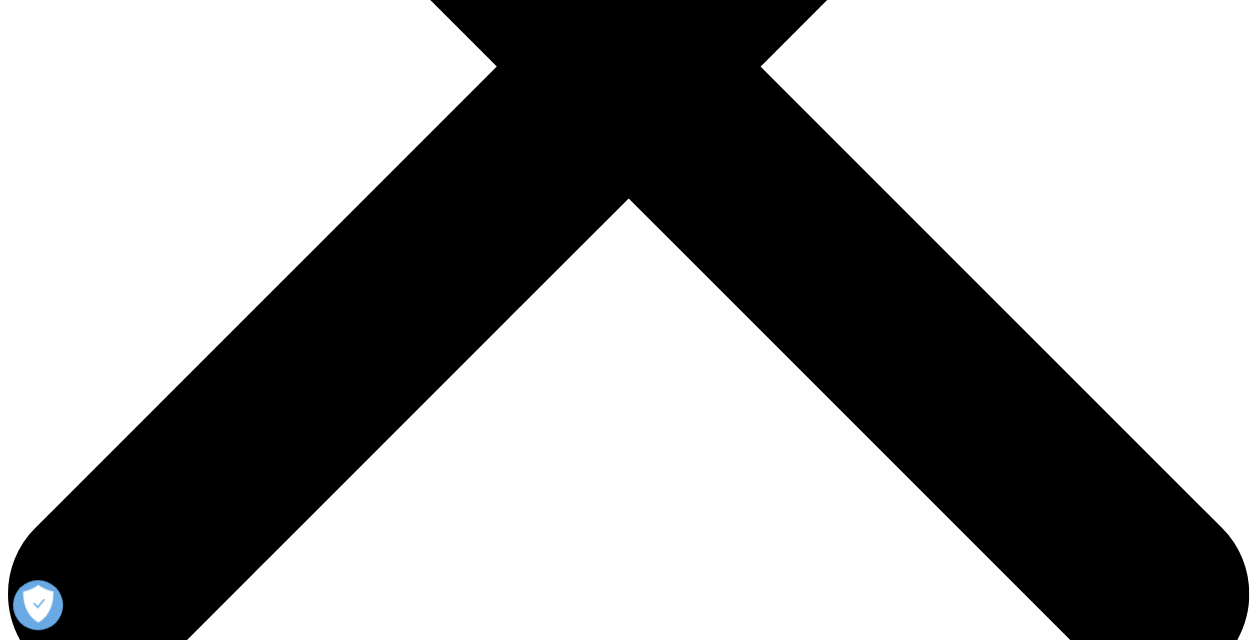 scroll, scrollTop: 596, scrollLeft: 0, axis: vertical 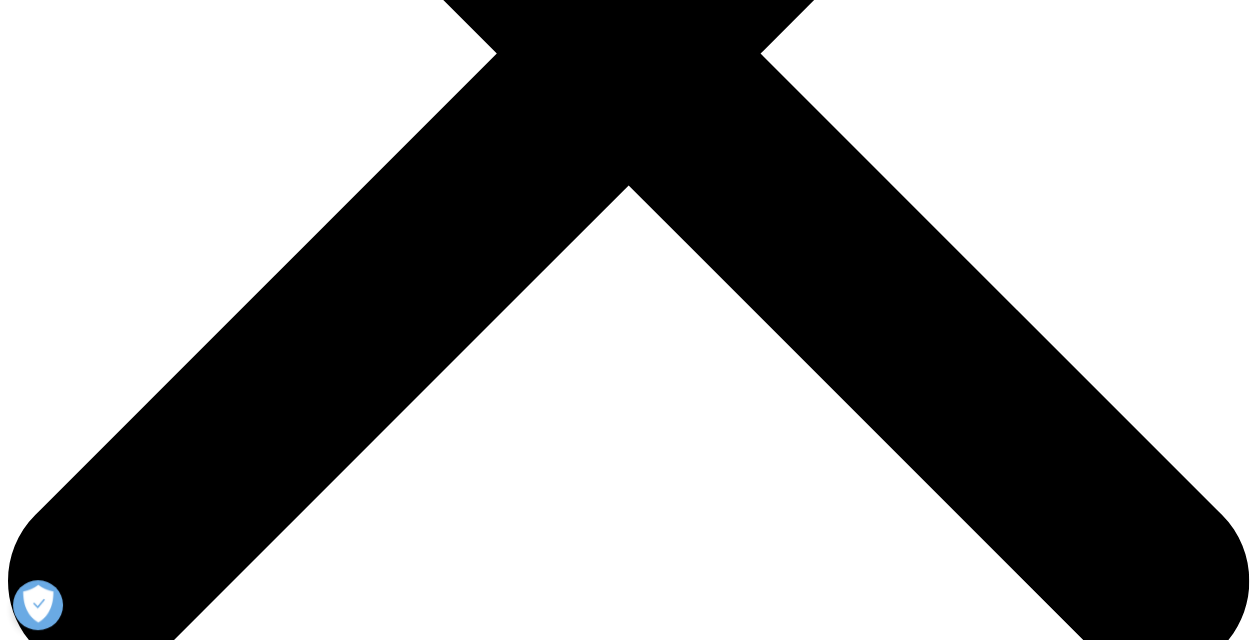 click on "Topic Loading Clear Or/And Operator" at bounding box center [628, 72858] 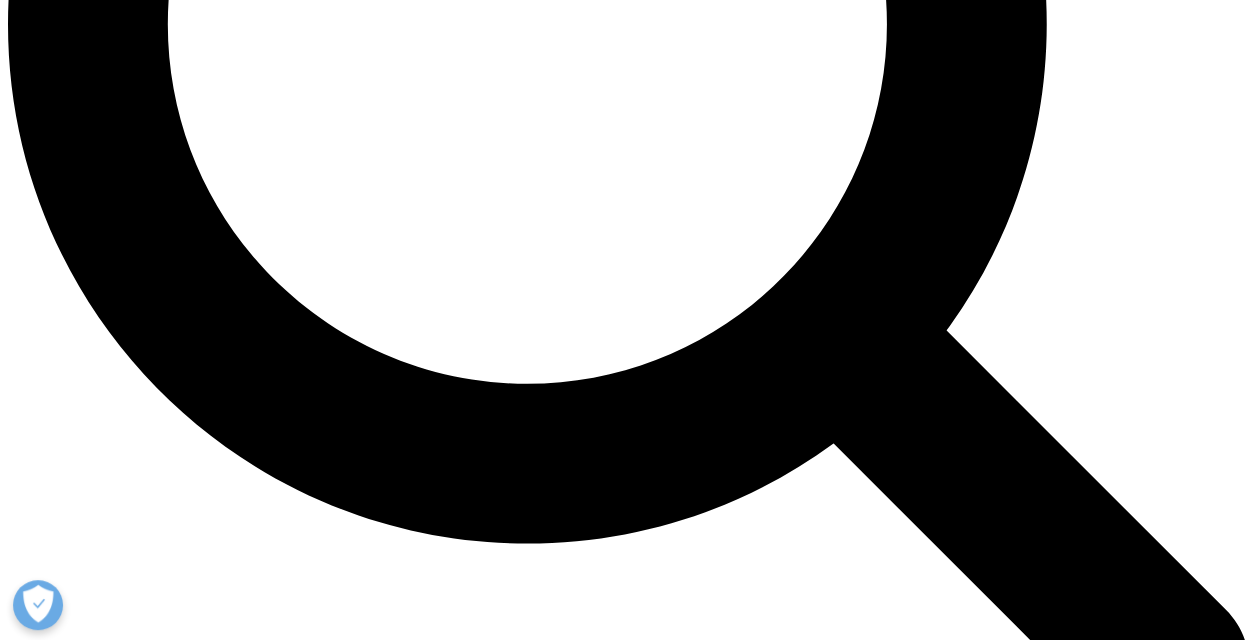 scroll, scrollTop: 1768, scrollLeft: 0, axis: vertical 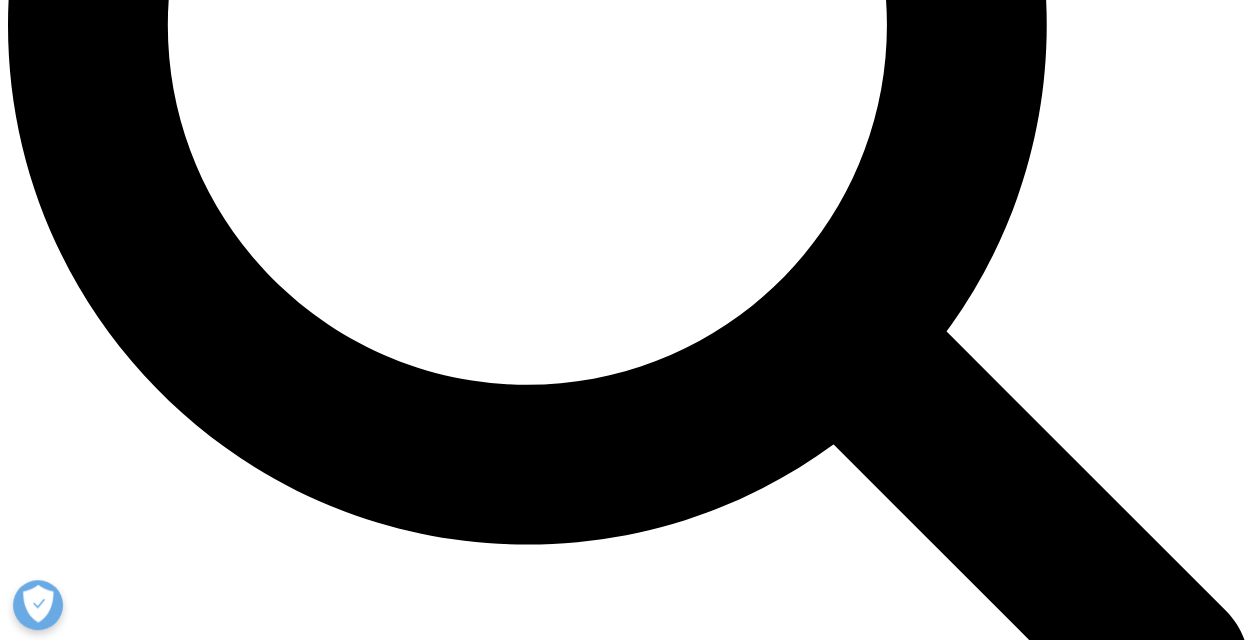 click on "Load More Results" at bounding box center [69, 53649] 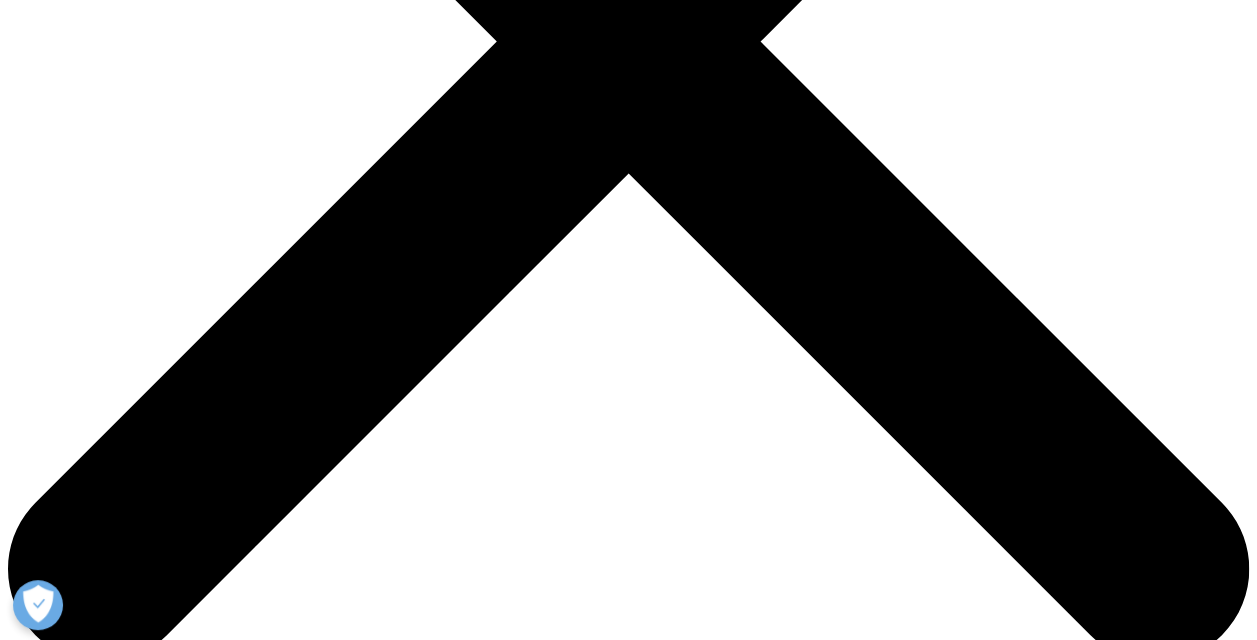 scroll, scrollTop: 612, scrollLeft: 0, axis: vertical 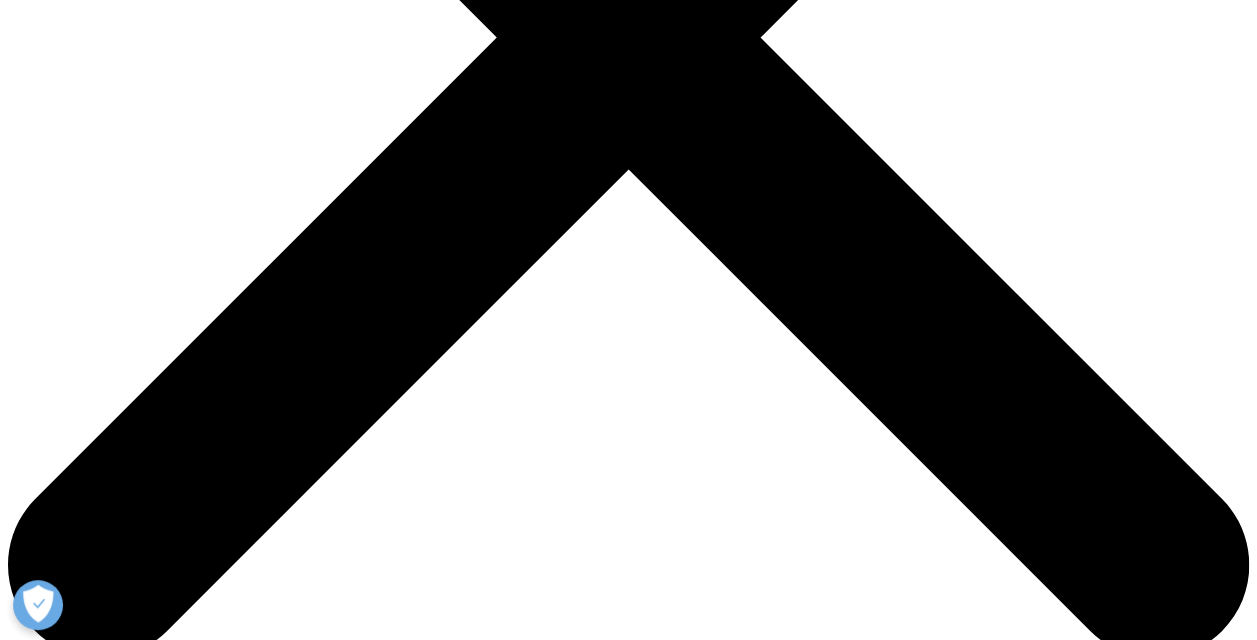 click at bounding box center (96, 33193) 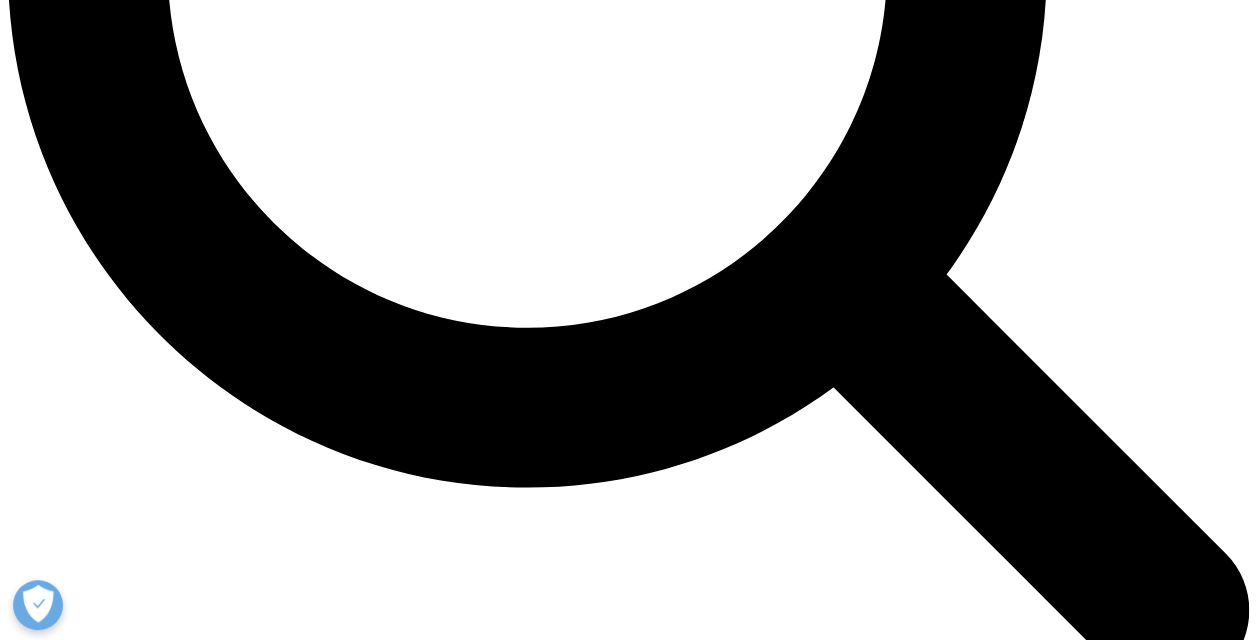 scroll, scrollTop: 1826, scrollLeft: 0, axis: vertical 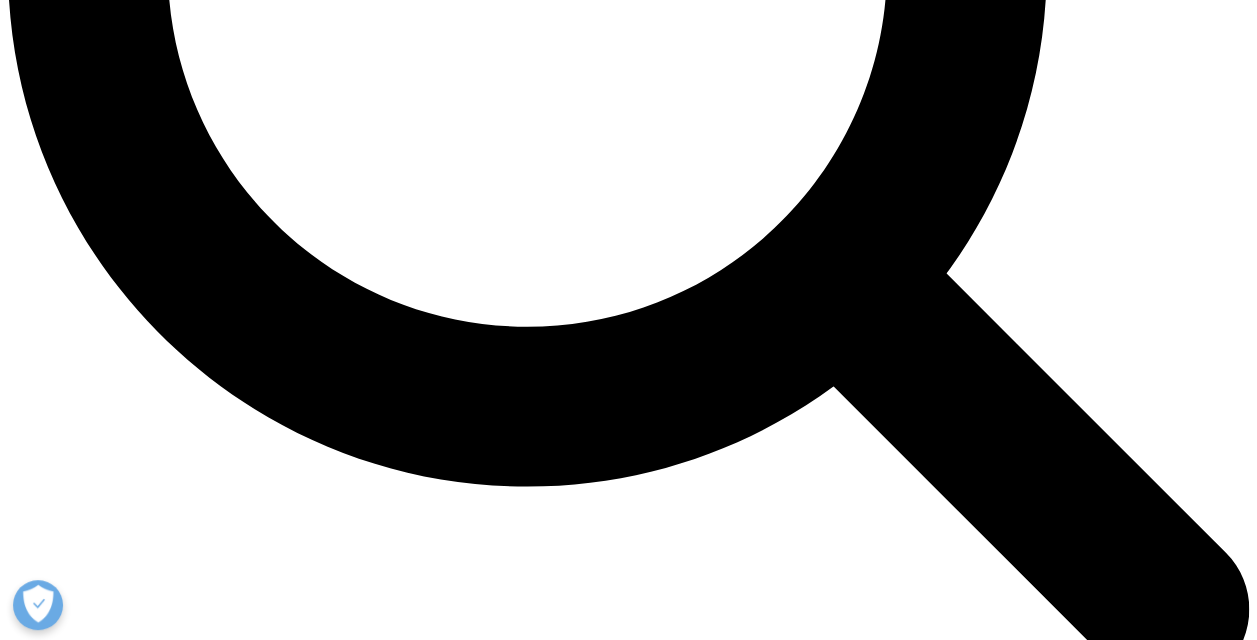 click on "Blog
Five Tips for Building Sales Quotas
Learn More" at bounding box center [628, 53256] 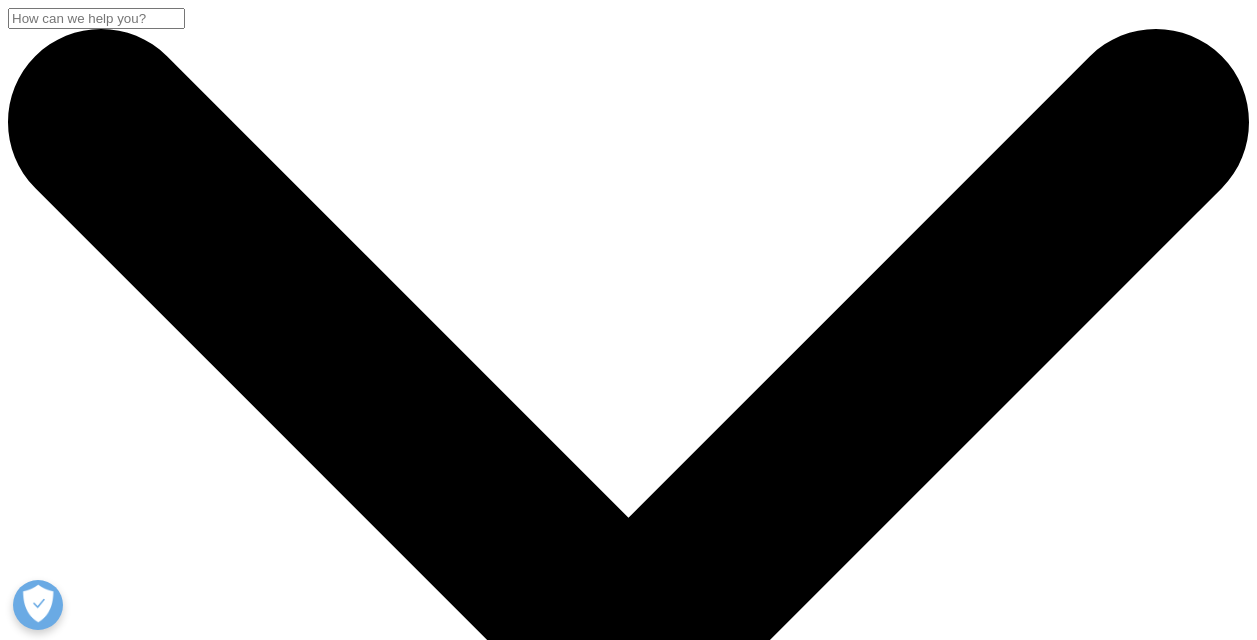 scroll, scrollTop: 0, scrollLeft: 0, axis: both 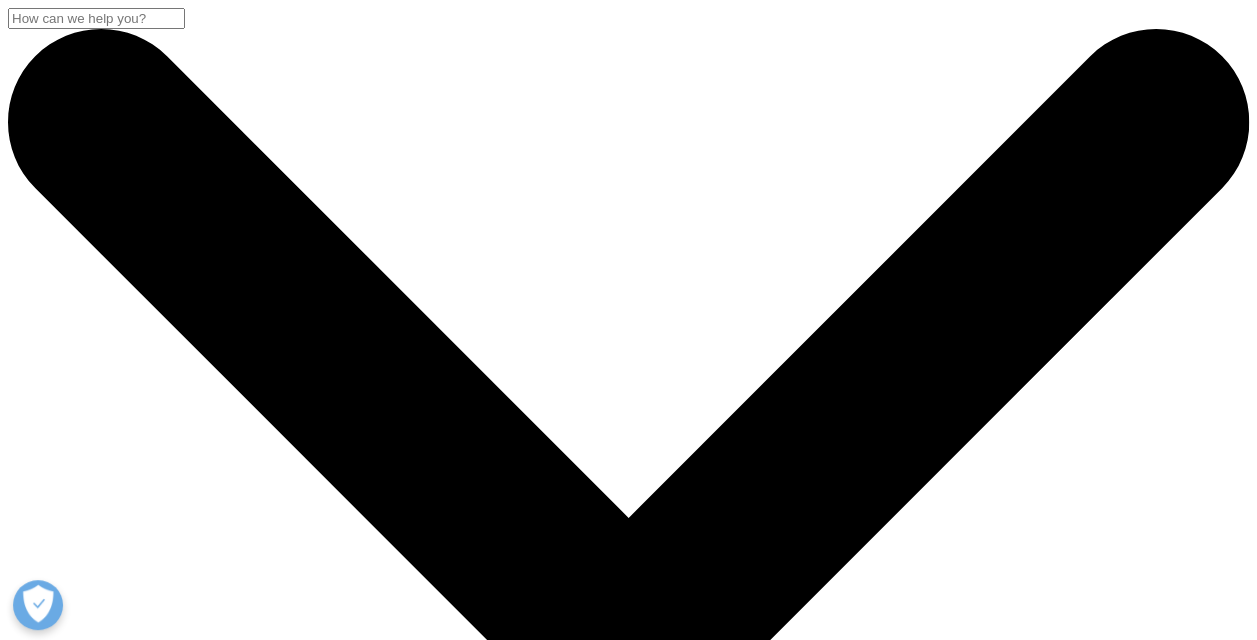 click on "Industry Analyst Reports" at bounding box center (403, 13407) 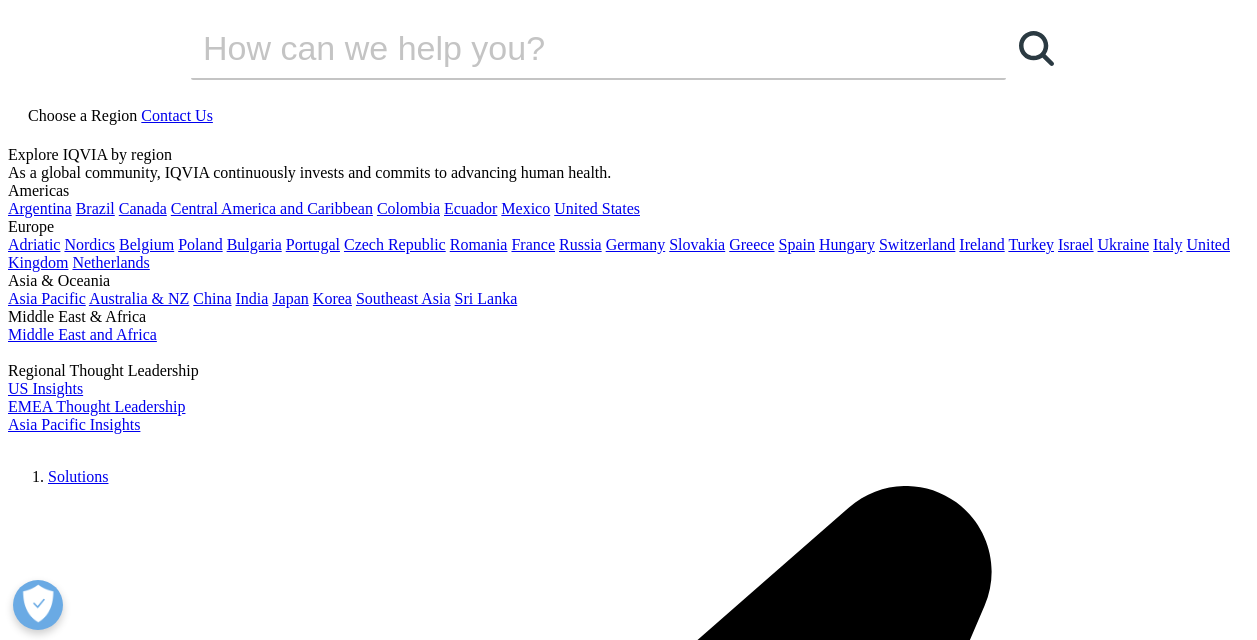 scroll, scrollTop: 0, scrollLeft: 0, axis: both 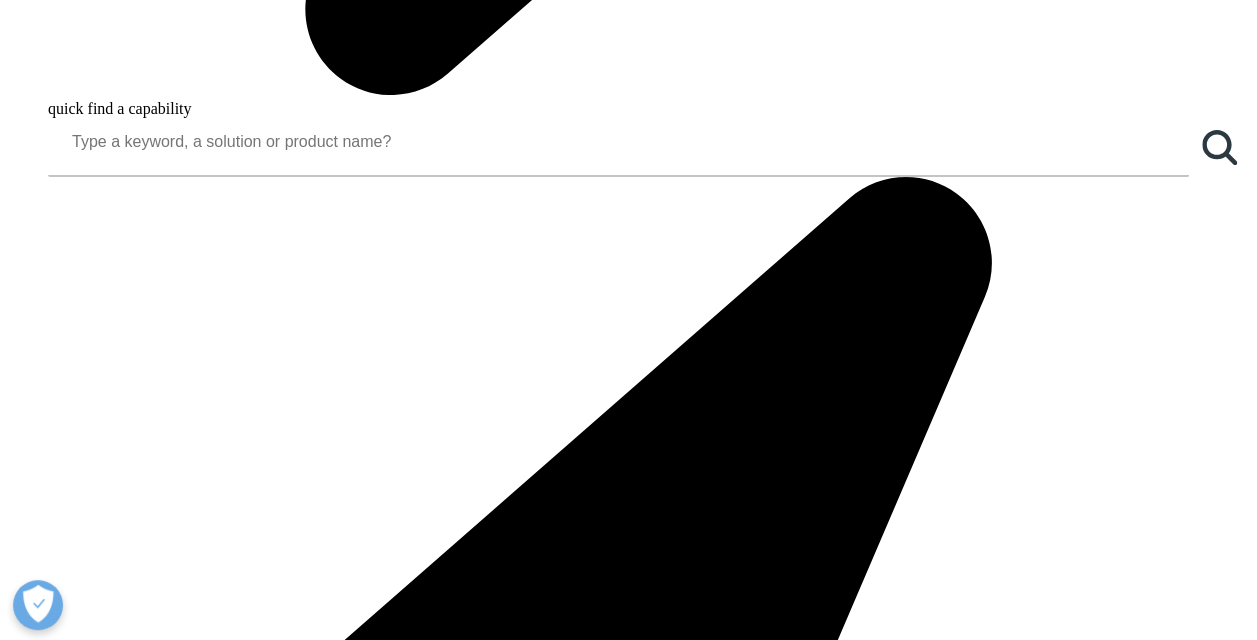 drag, startPoint x: 1056, startPoint y: 341, endPoint x: 1158, endPoint y: 447, distance: 147.10541 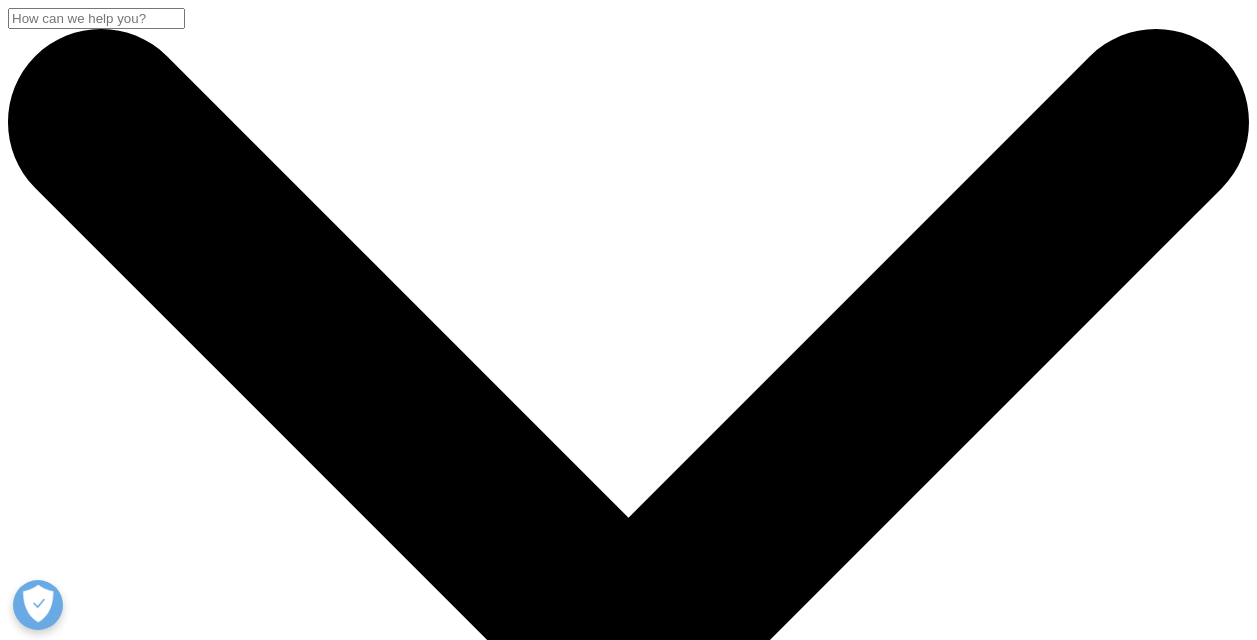 scroll, scrollTop: 0, scrollLeft: 0, axis: both 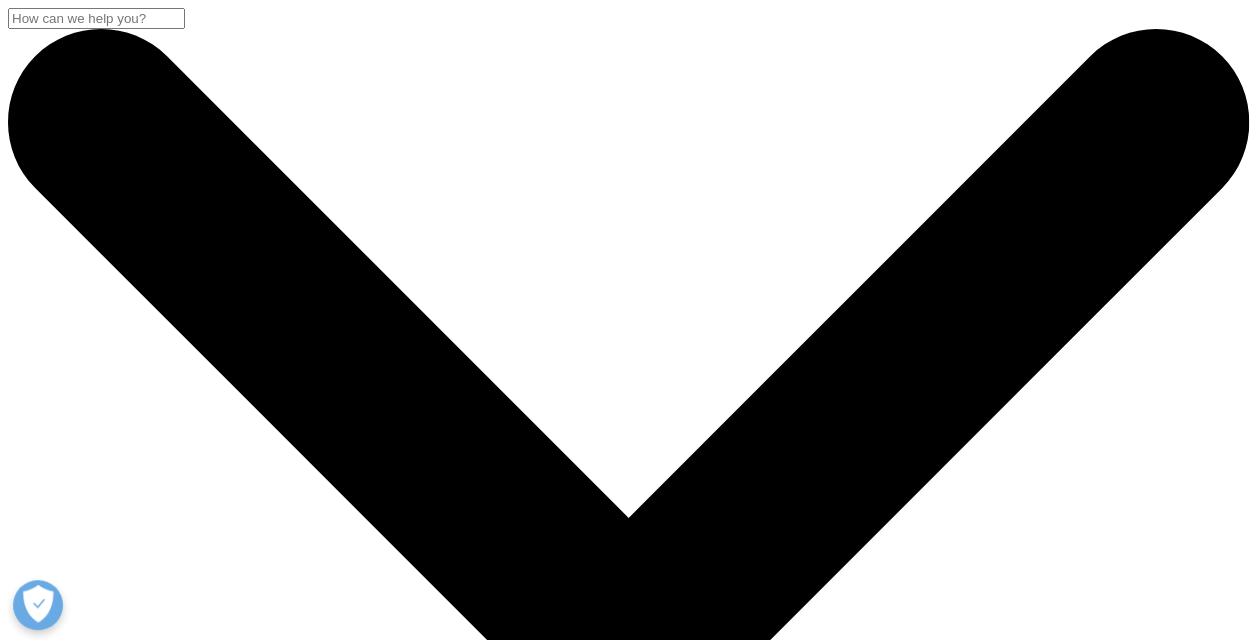 drag, startPoint x: 0, startPoint y: 0, endPoint x: 1158, endPoint y: 310, distance: 1198.776 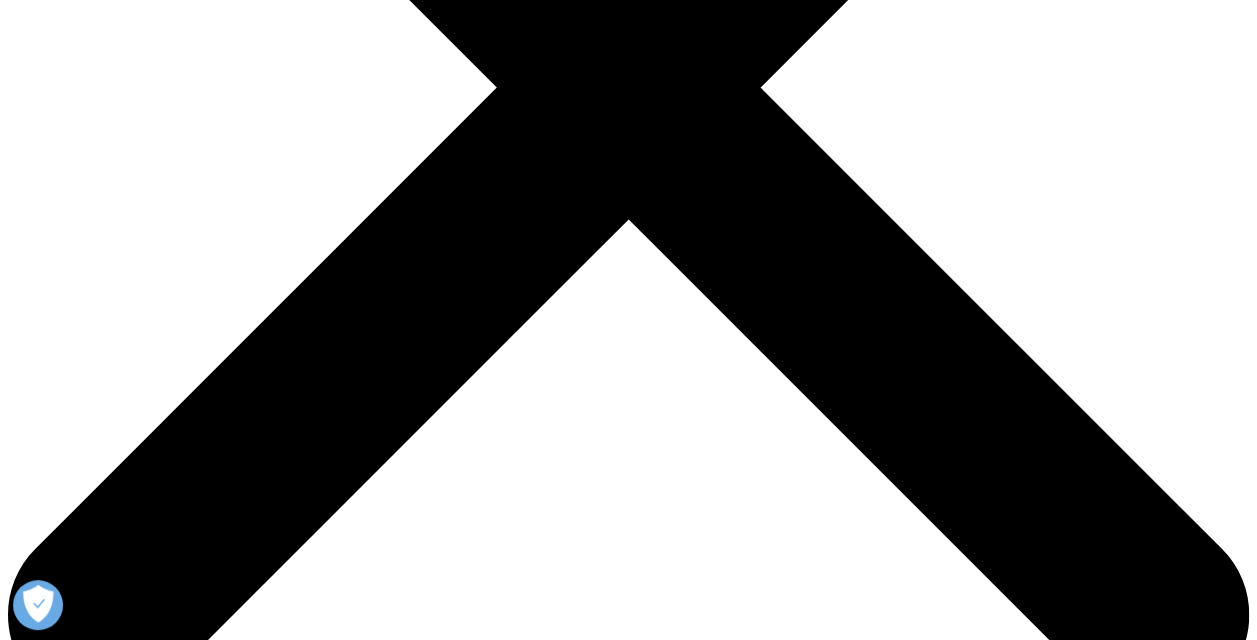 scroll, scrollTop: 560, scrollLeft: 0, axis: vertical 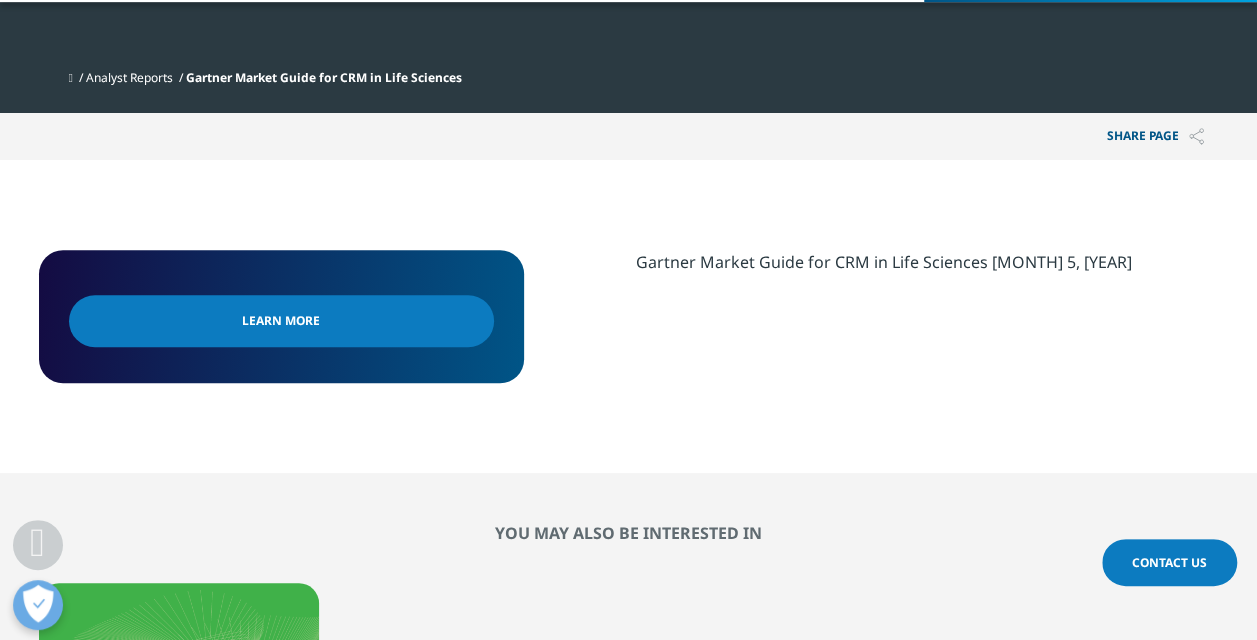 click on "Learn More" at bounding box center [281, 321] 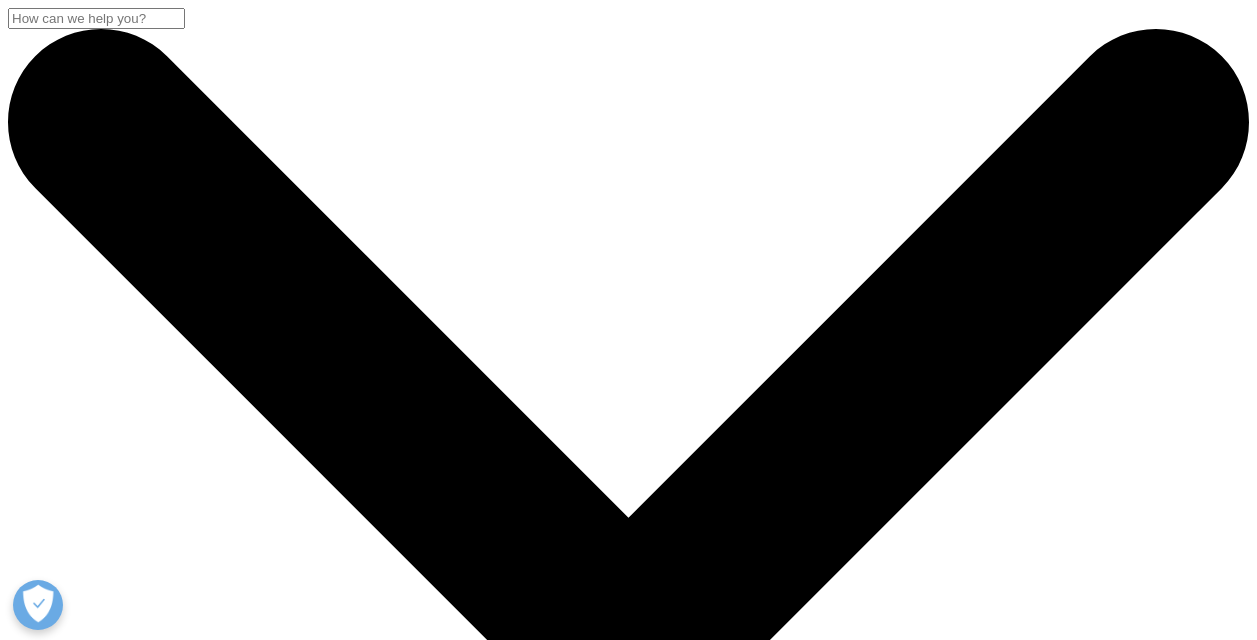 scroll, scrollTop: 1778, scrollLeft: 0, axis: vertical 